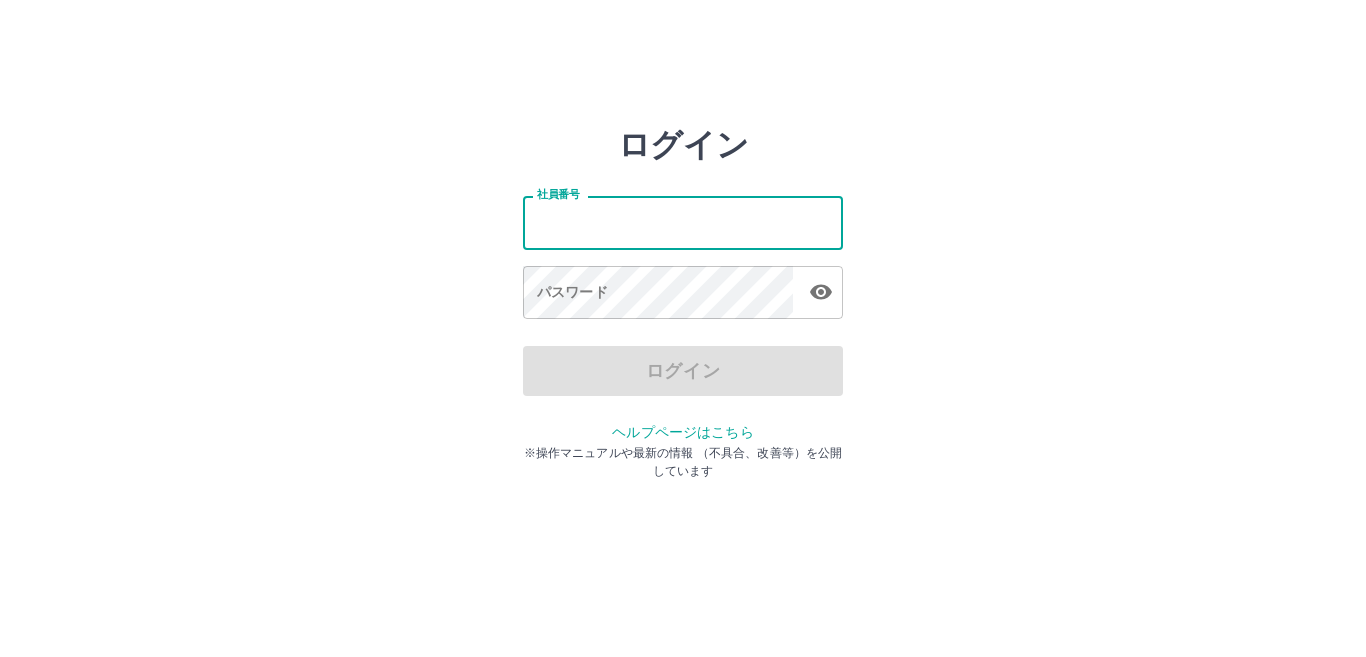 scroll, scrollTop: 0, scrollLeft: 0, axis: both 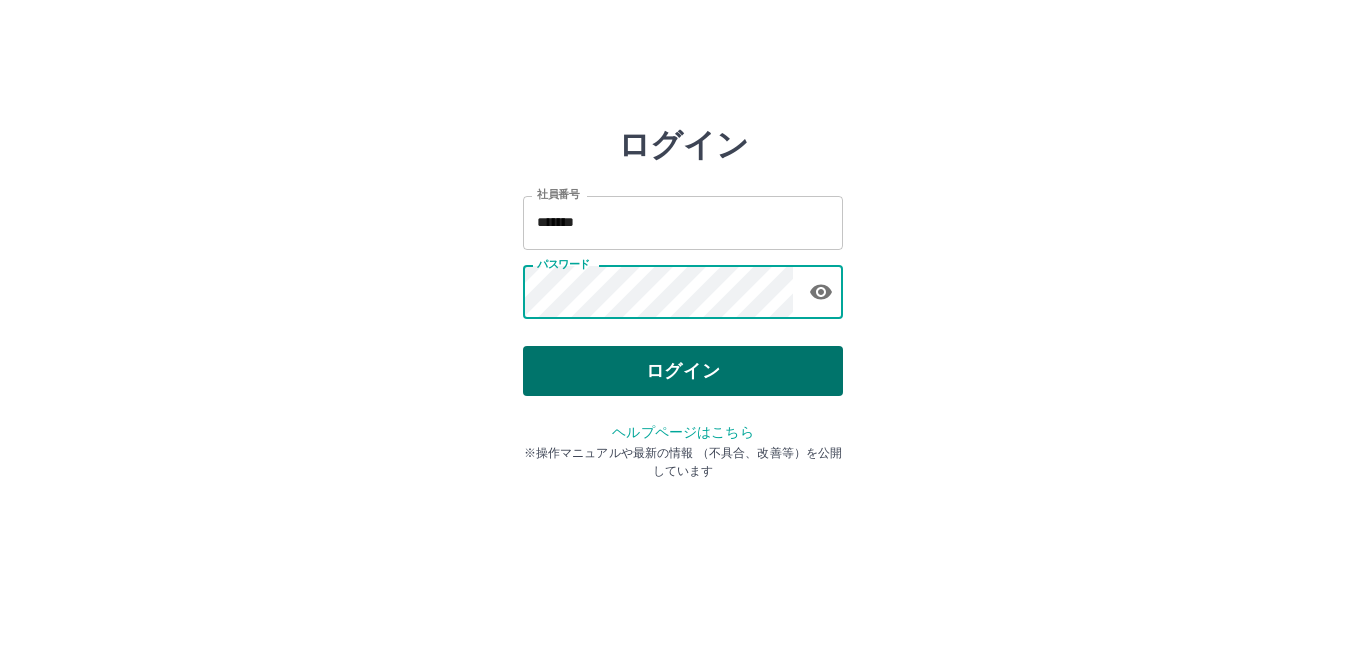 click on "ログイン" at bounding box center [683, 371] 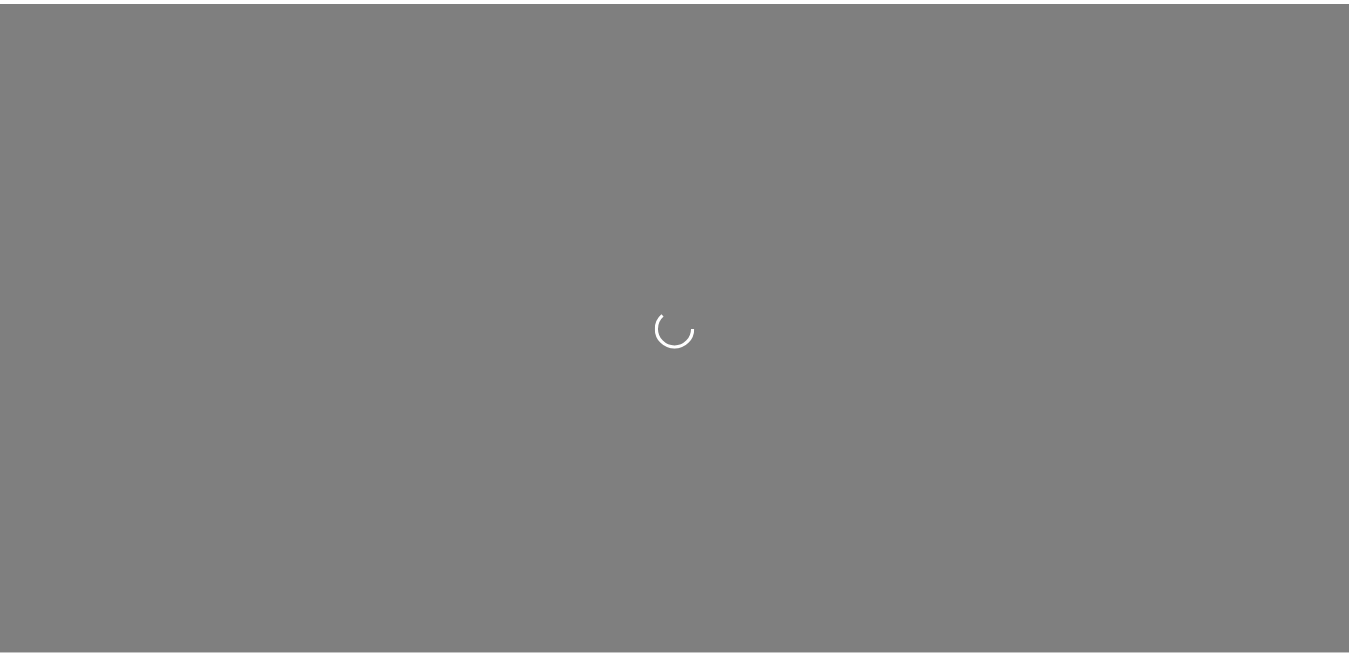 scroll, scrollTop: 0, scrollLeft: 0, axis: both 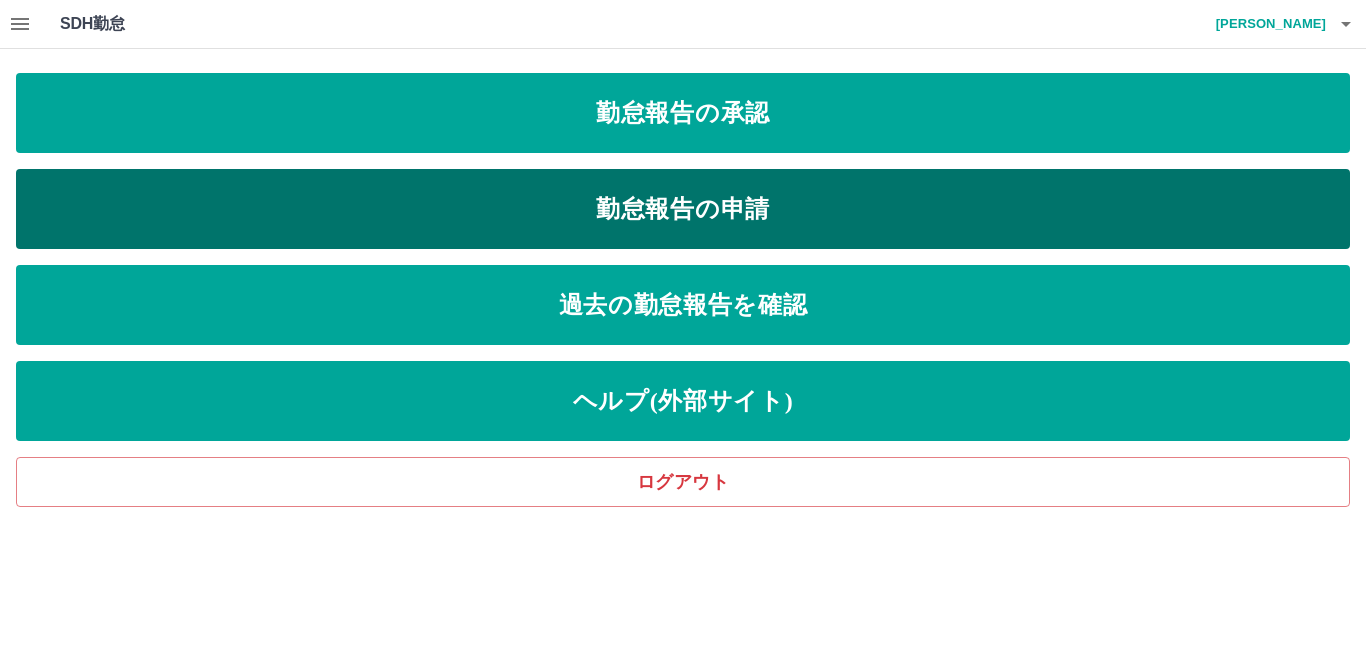 click on "勤怠報告の申請" at bounding box center [683, 209] 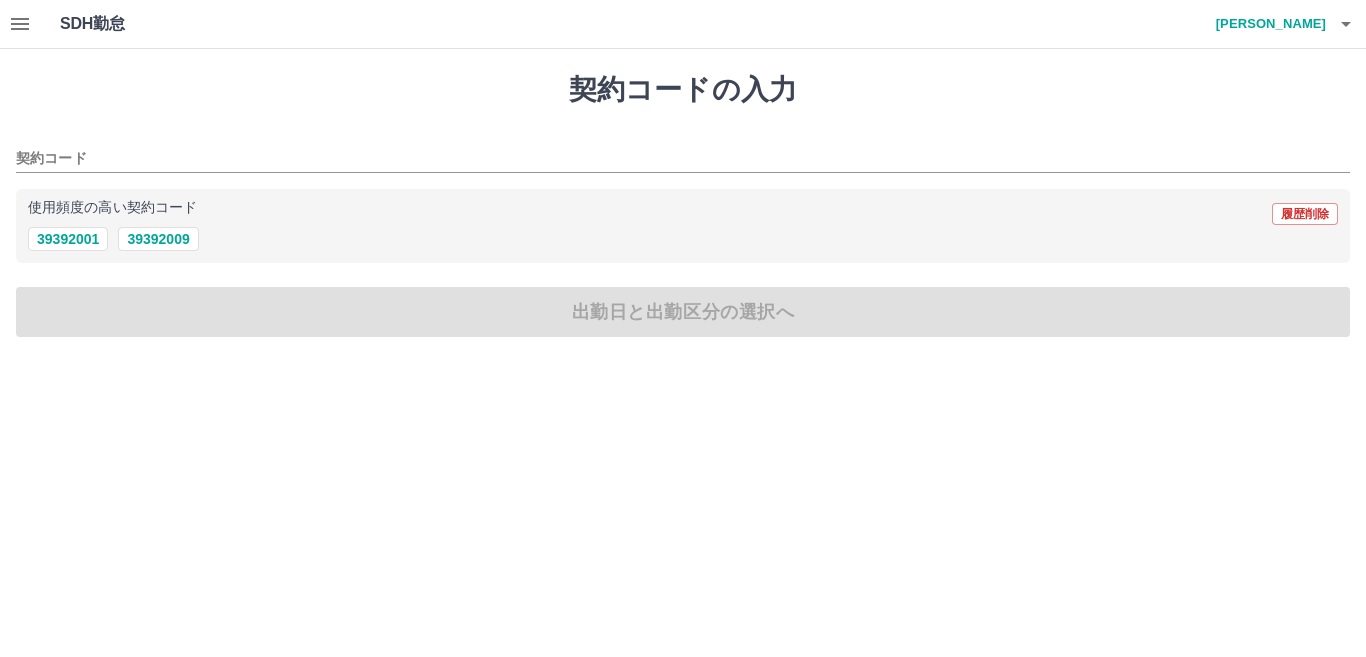 click 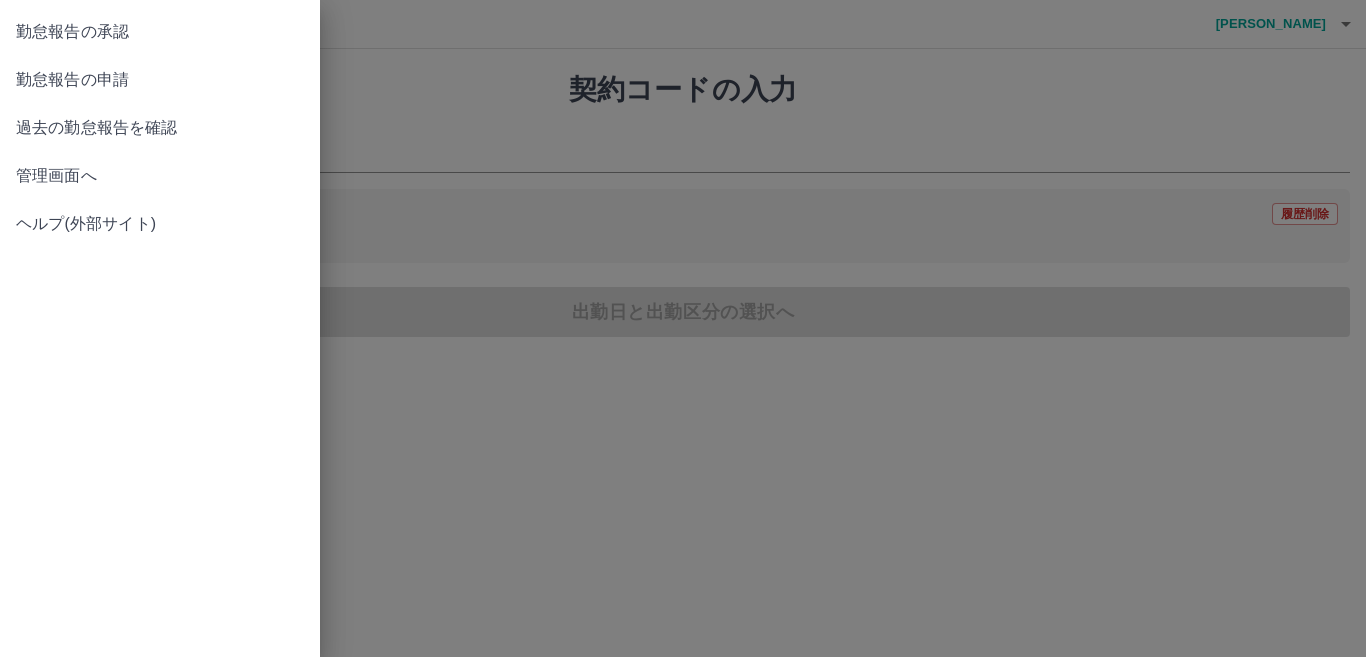 click on "勤怠報告の承認" at bounding box center [160, 32] 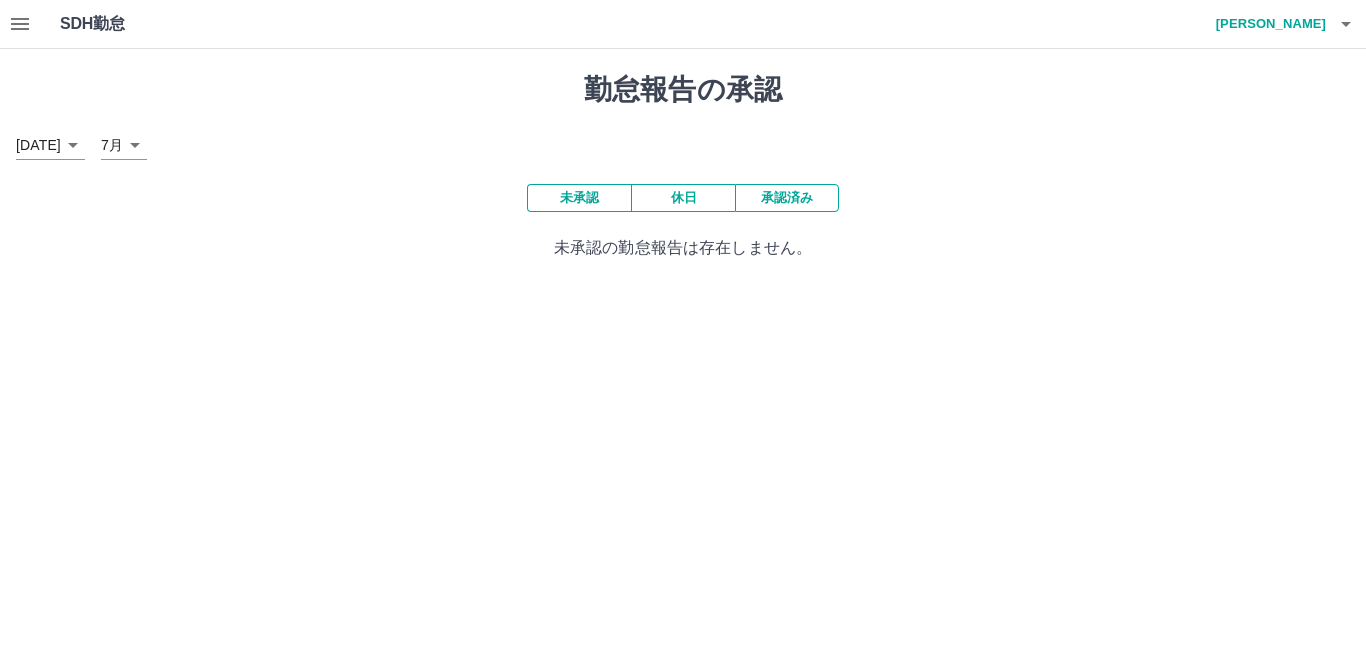 click on "承認済み" at bounding box center (787, 198) 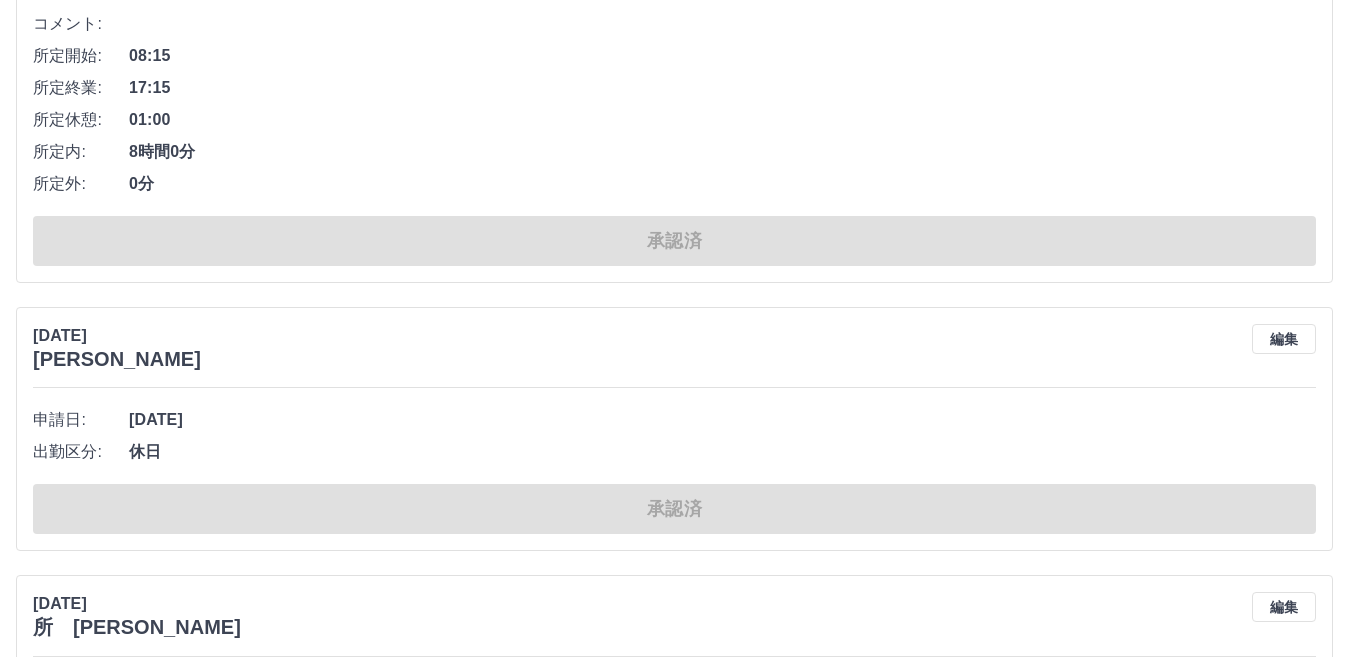 scroll, scrollTop: 7000, scrollLeft: 0, axis: vertical 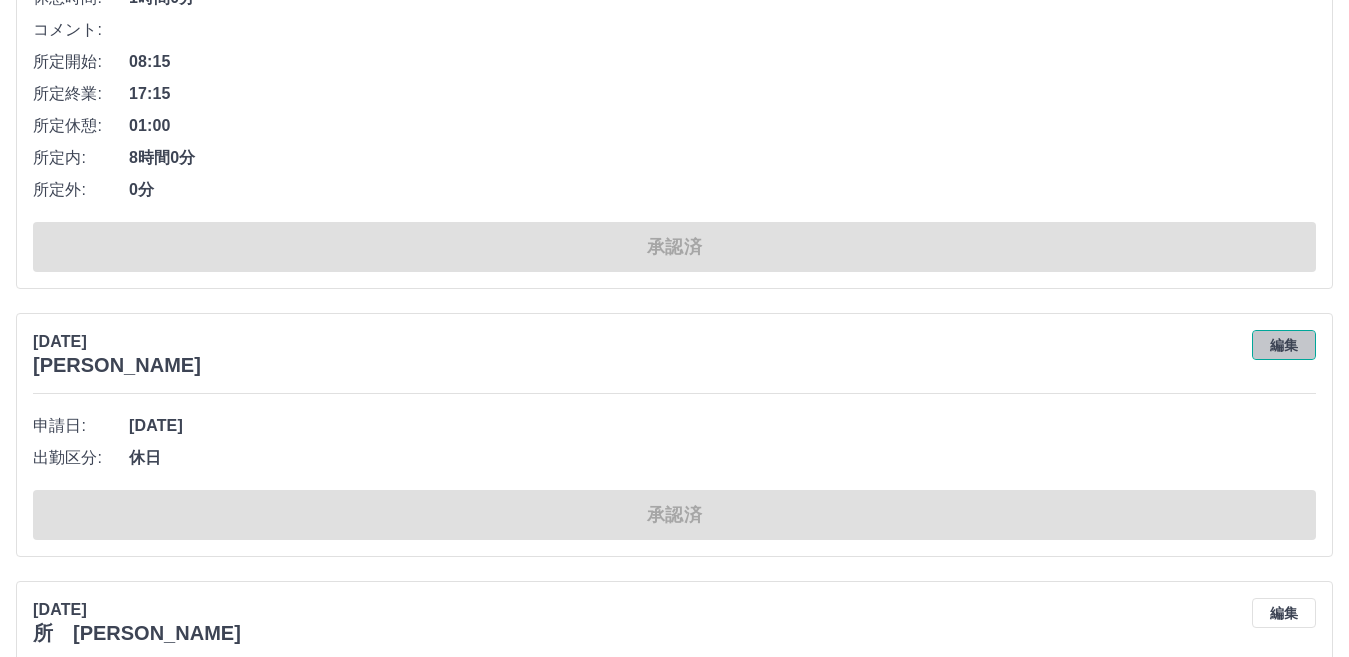 click on "編集" at bounding box center (1284, 345) 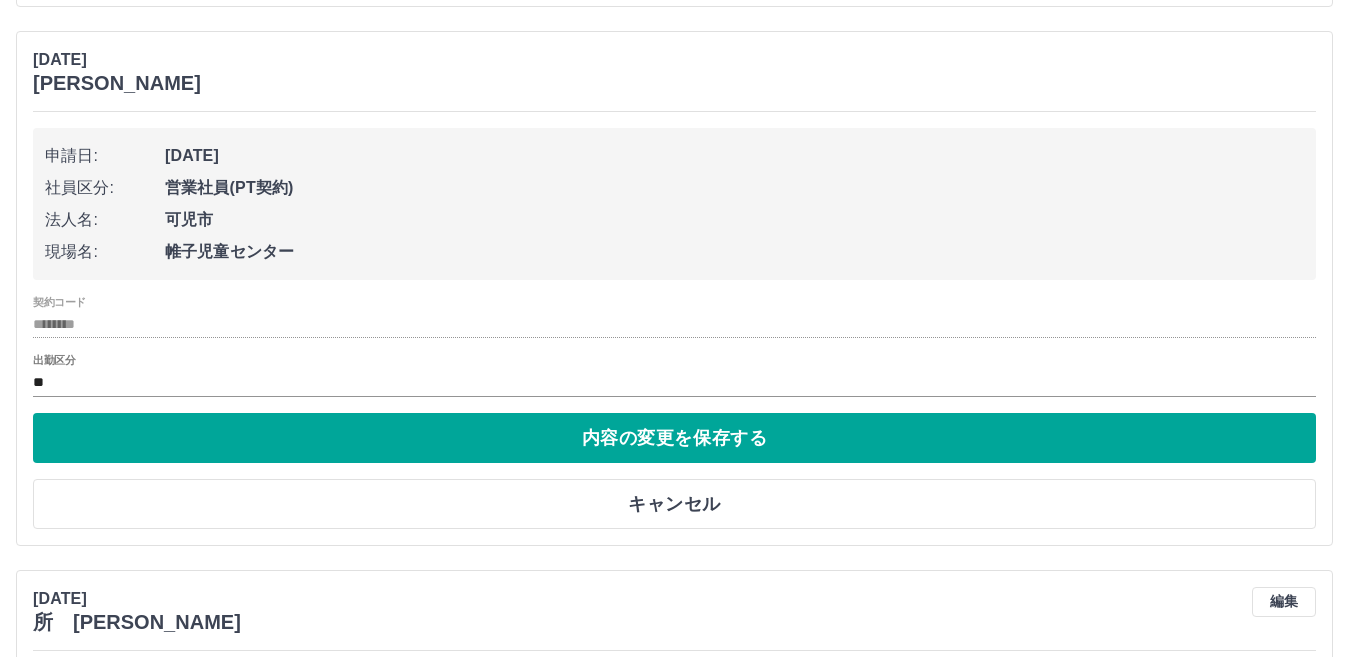 scroll, scrollTop: 7300, scrollLeft: 0, axis: vertical 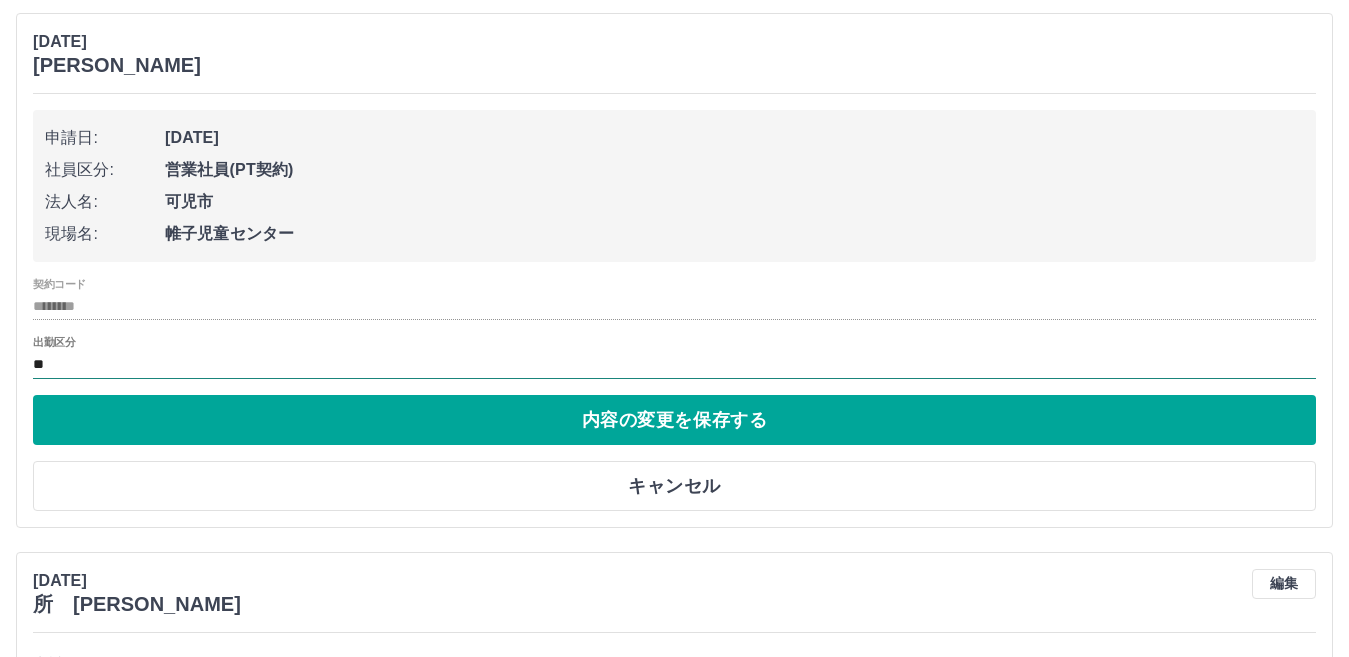 click on "**" at bounding box center (674, 364) 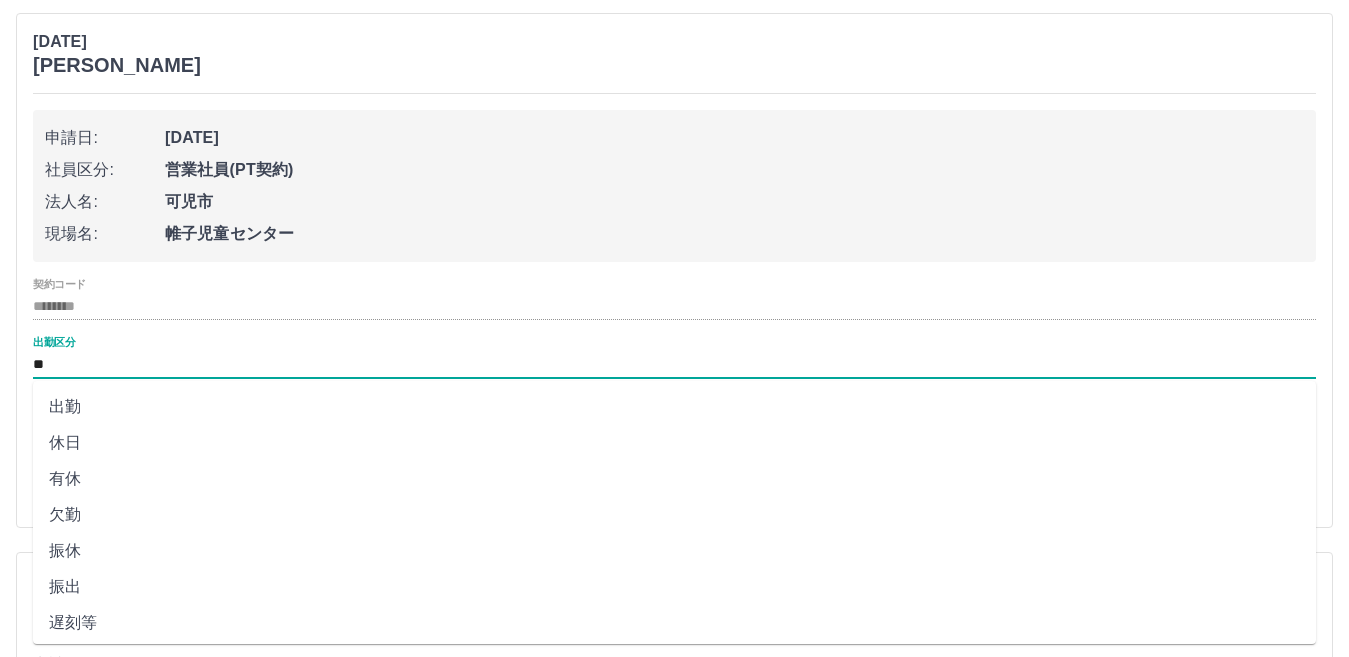 click on "出勤" at bounding box center (674, 407) 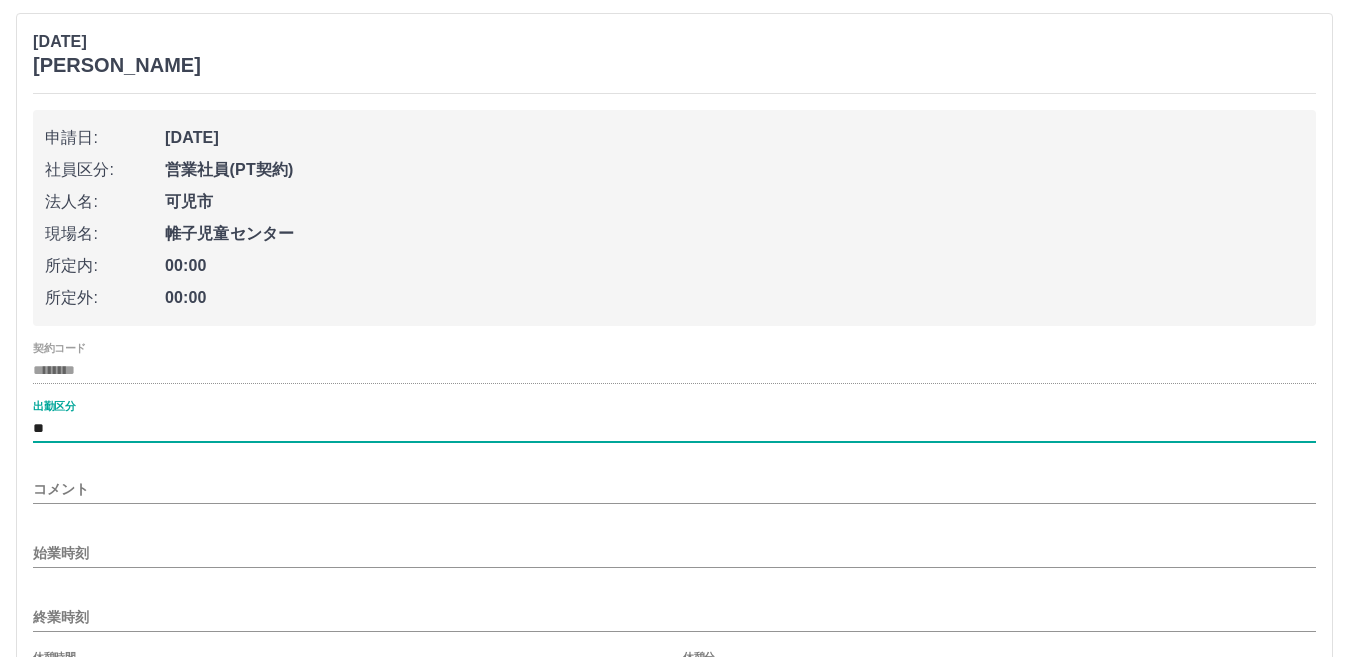 type on "**" 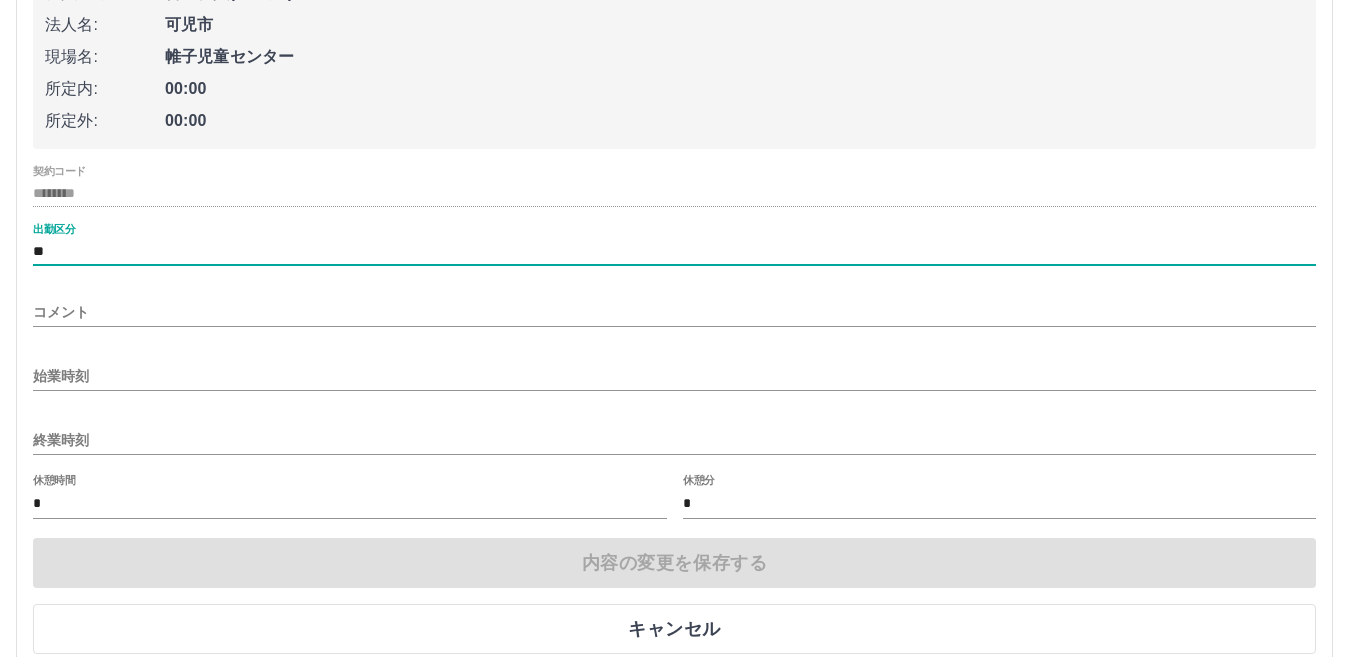 scroll, scrollTop: 7500, scrollLeft: 0, axis: vertical 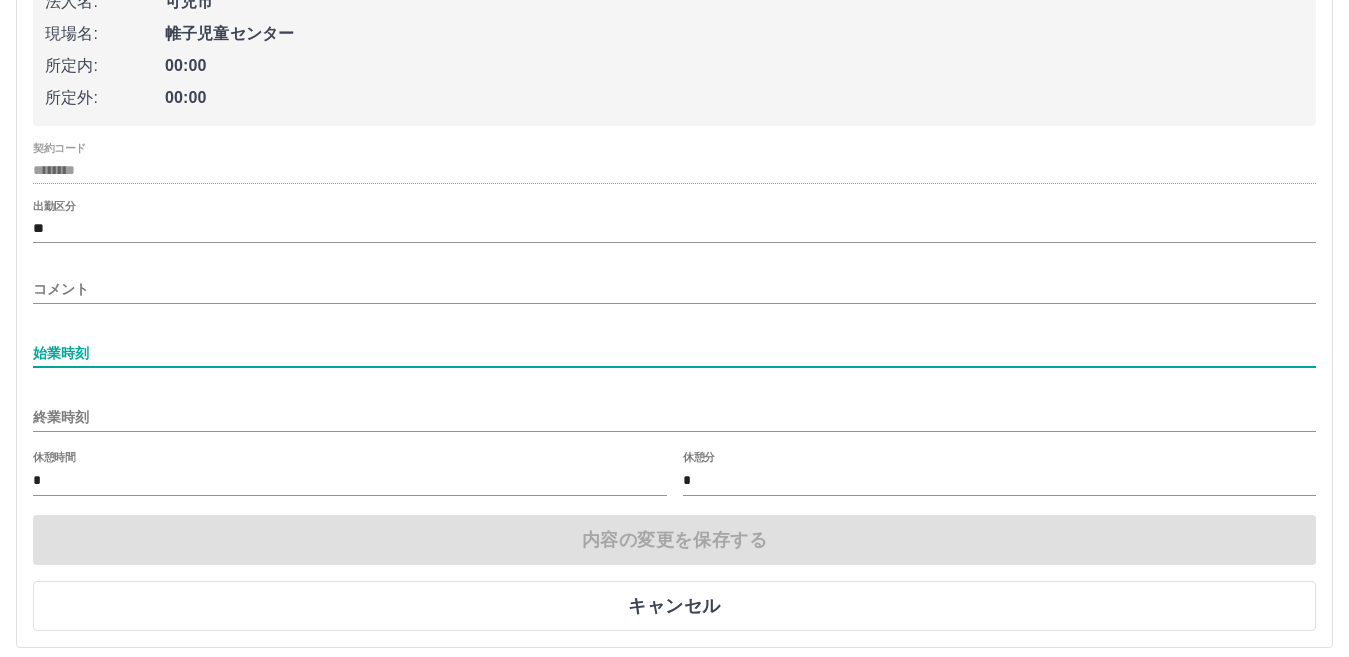 click on "始業時刻" at bounding box center (674, 353) 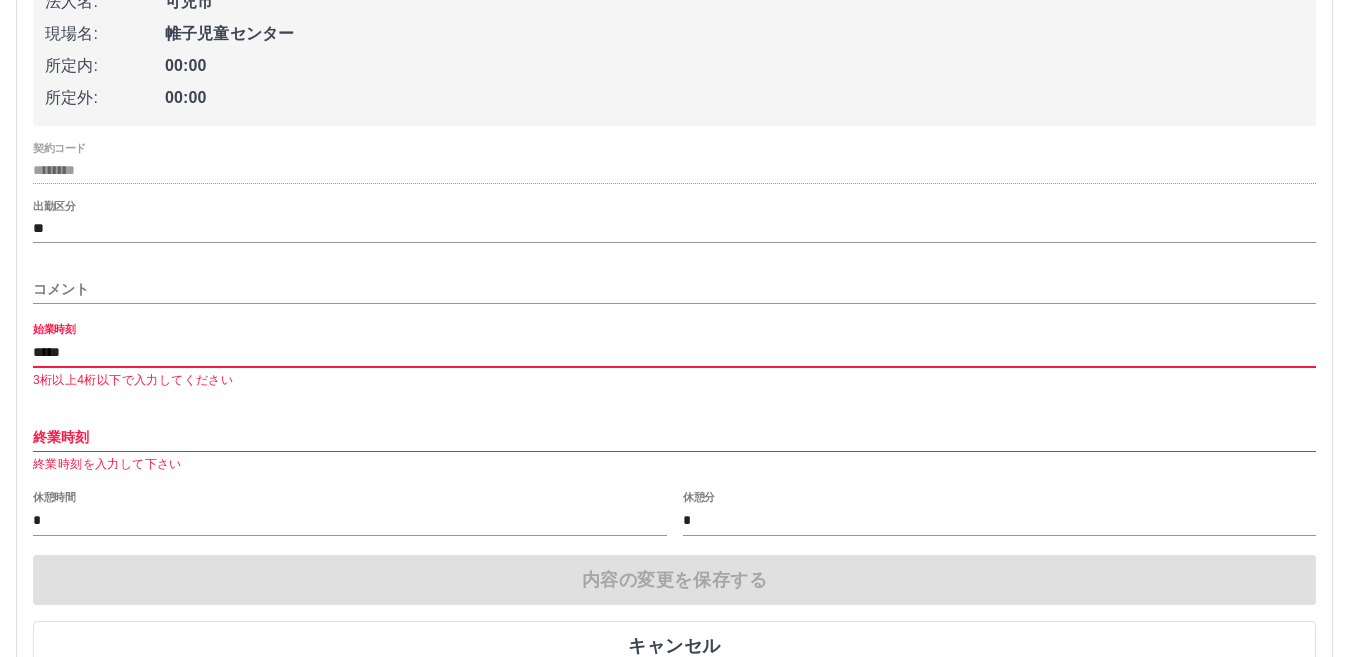 click on "*****" at bounding box center (674, 353) 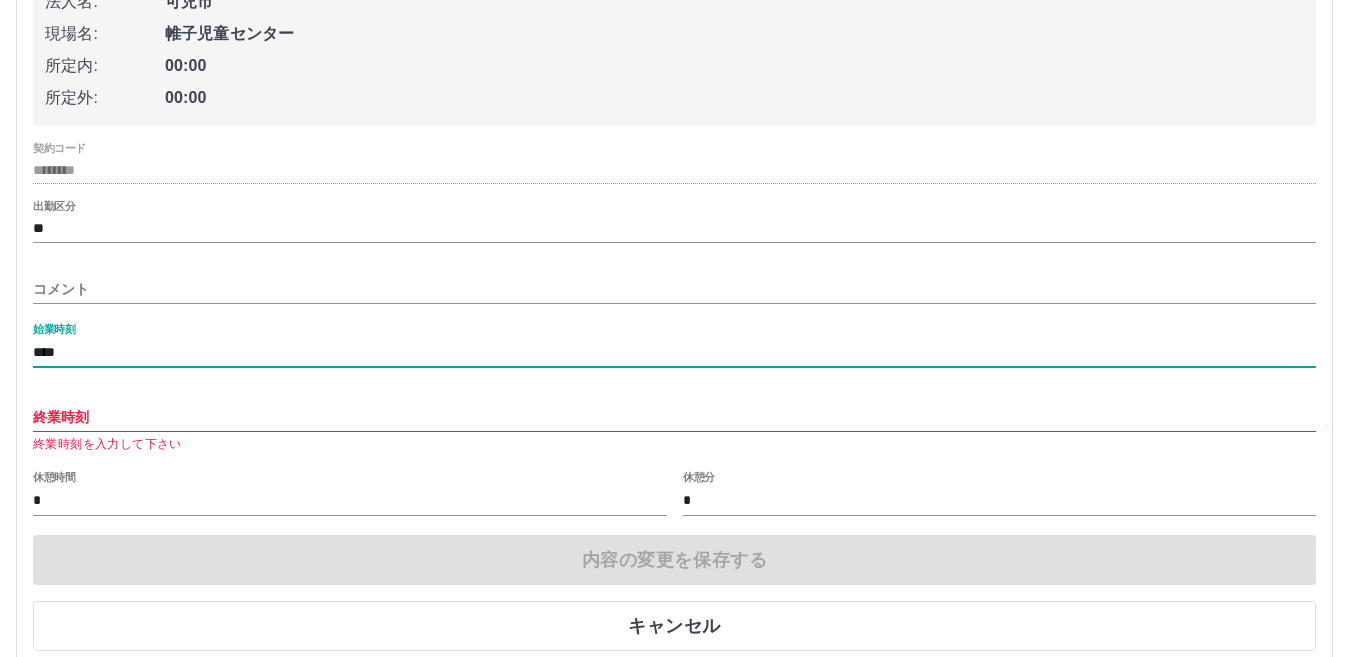 type on "****" 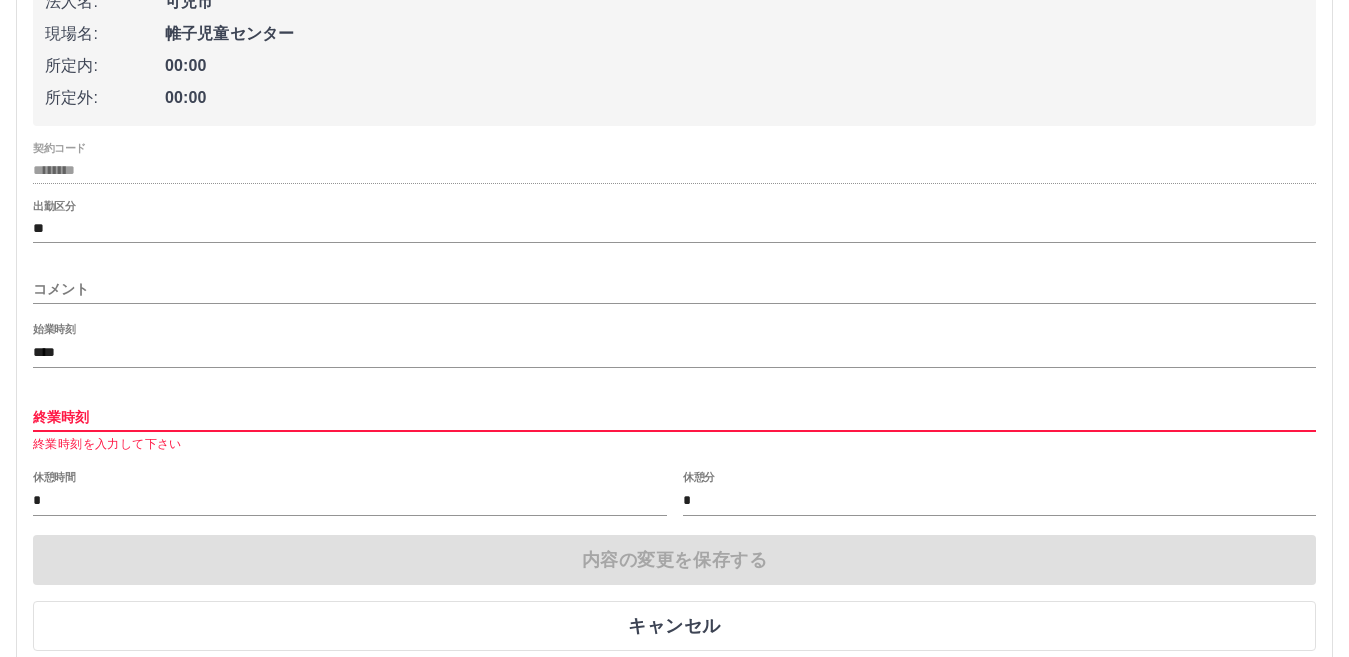 click on "終業時刻" at bounding box center (674, 417) 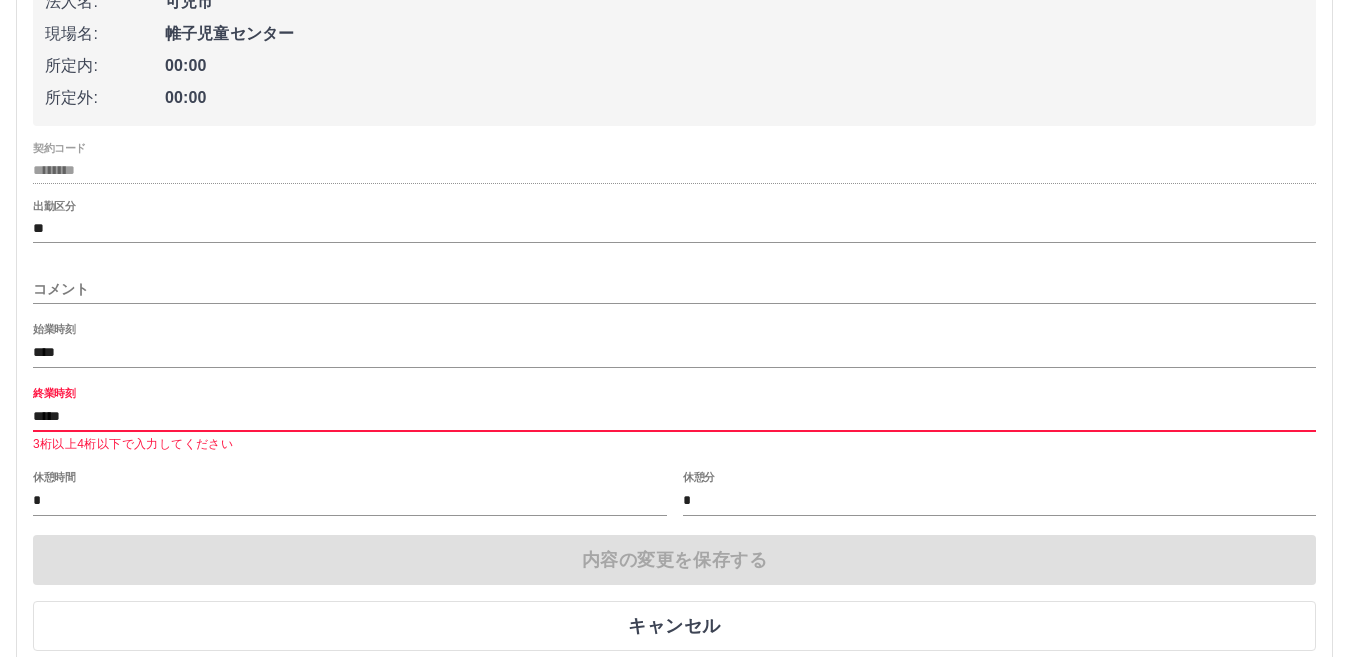 click on "*****" at bounding box center [674, 417] 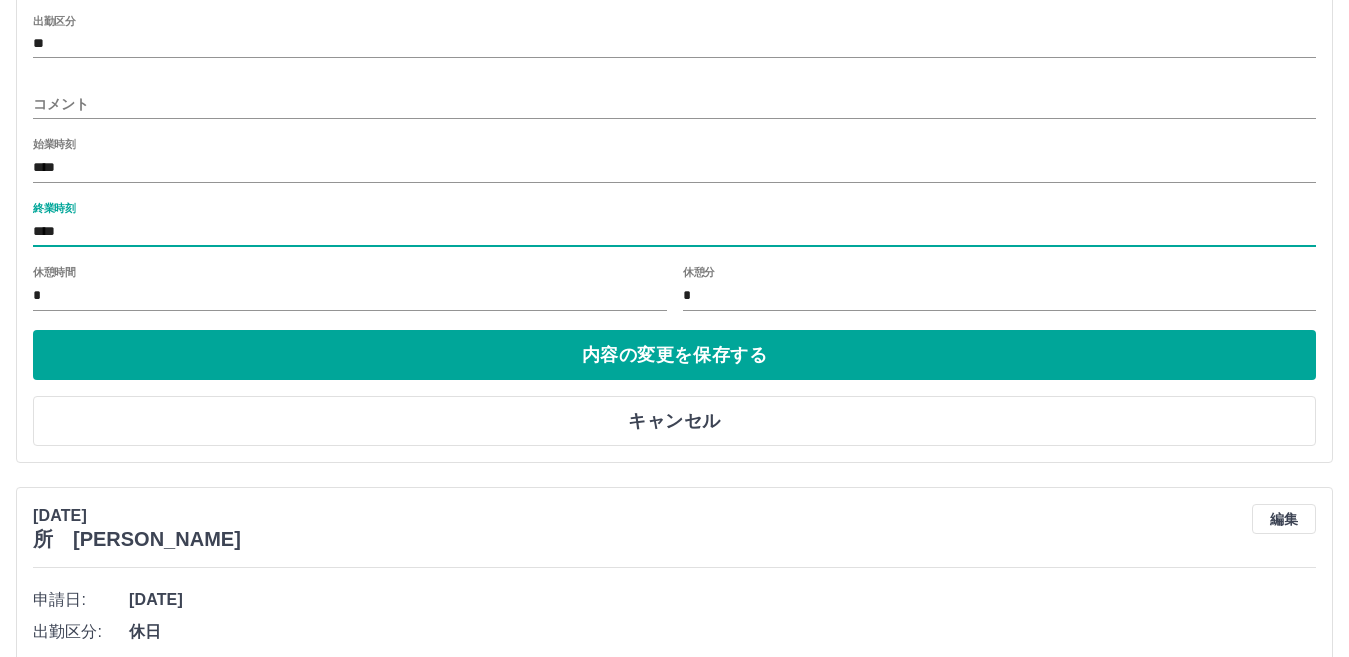 scroll, scrollTop: 7700, scrollLeft: 0, axis: vertical 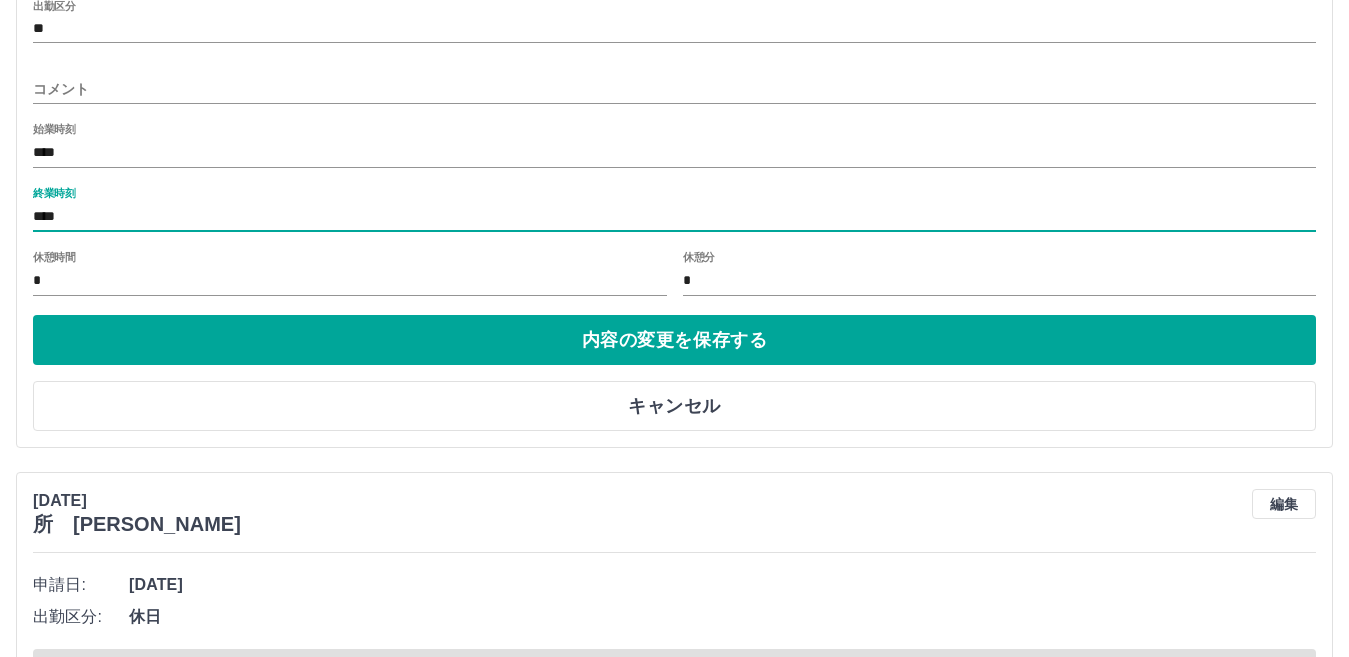 type on "****" 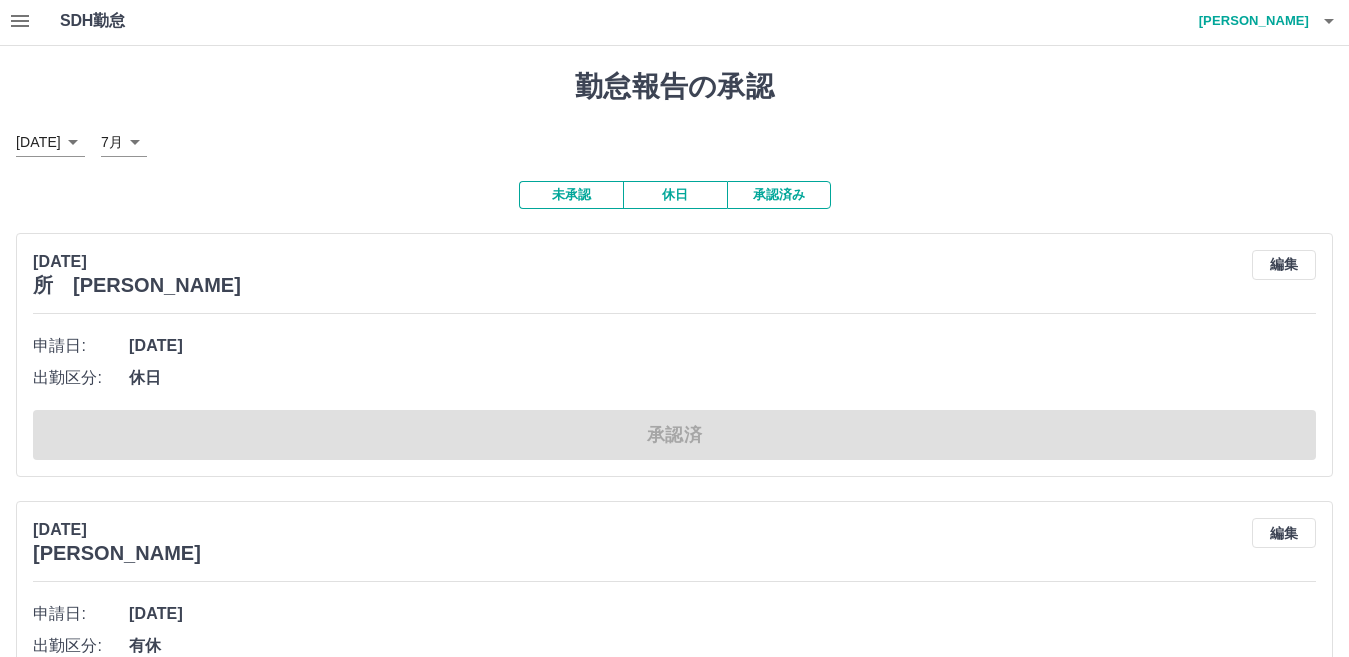 scroll, scrollTop: 0, scrollLeft: 0, axis: both 